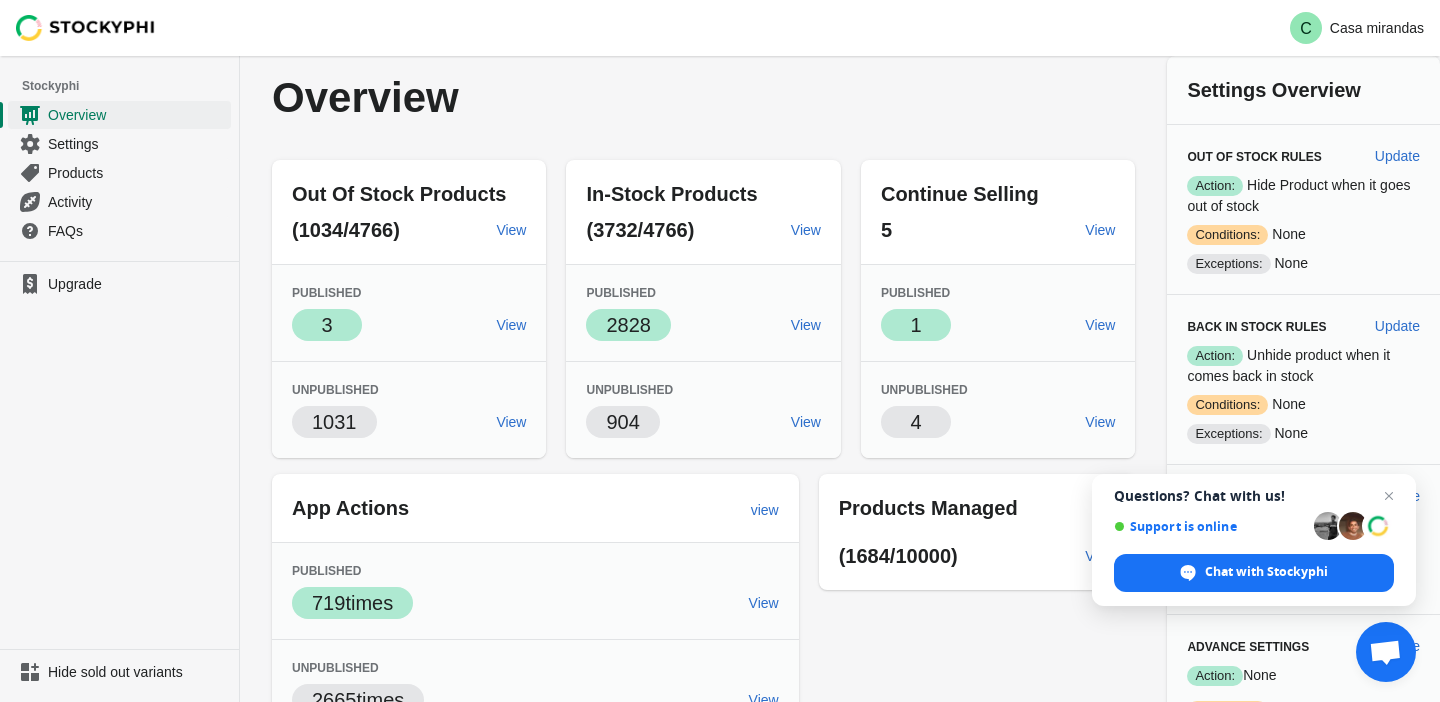 scroll, scrollTop: 0, scrollLeft: 0, axis: both 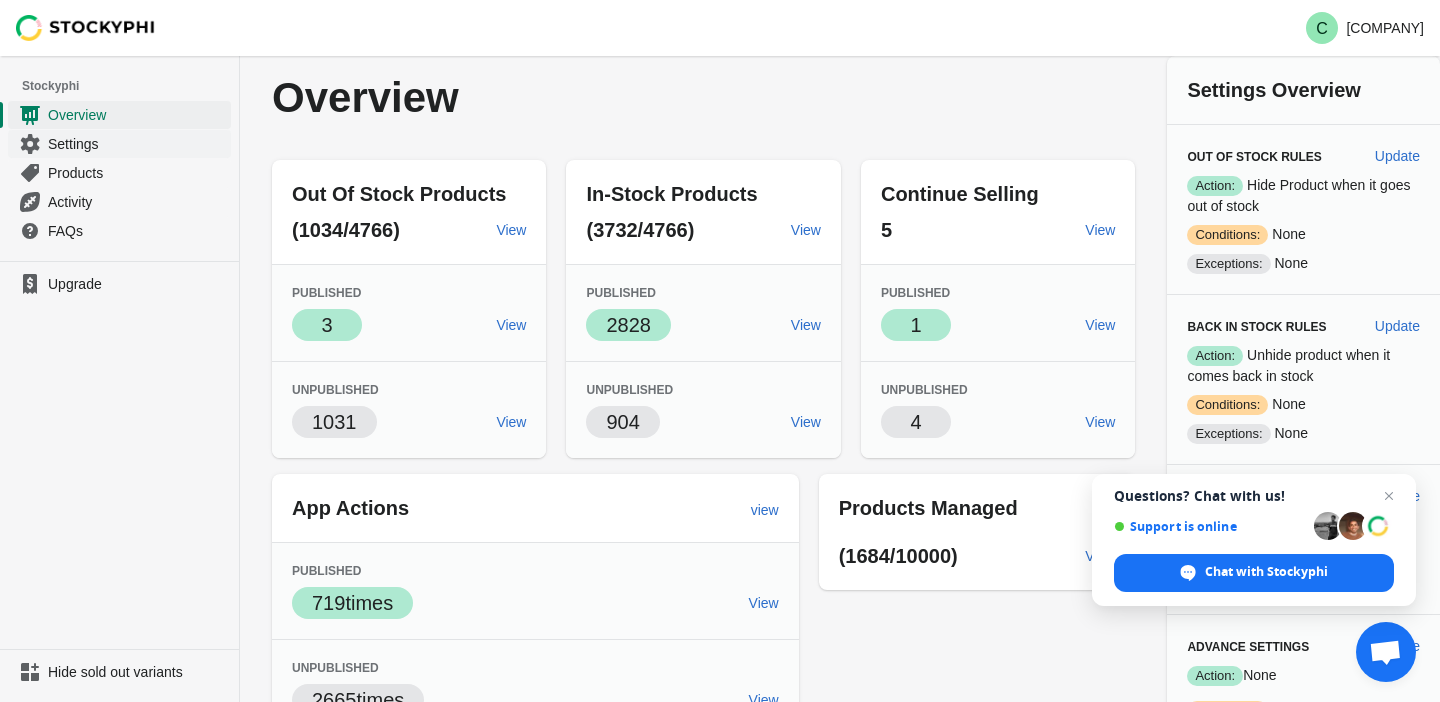 click on "Settings" at bounding box center [137, 144] 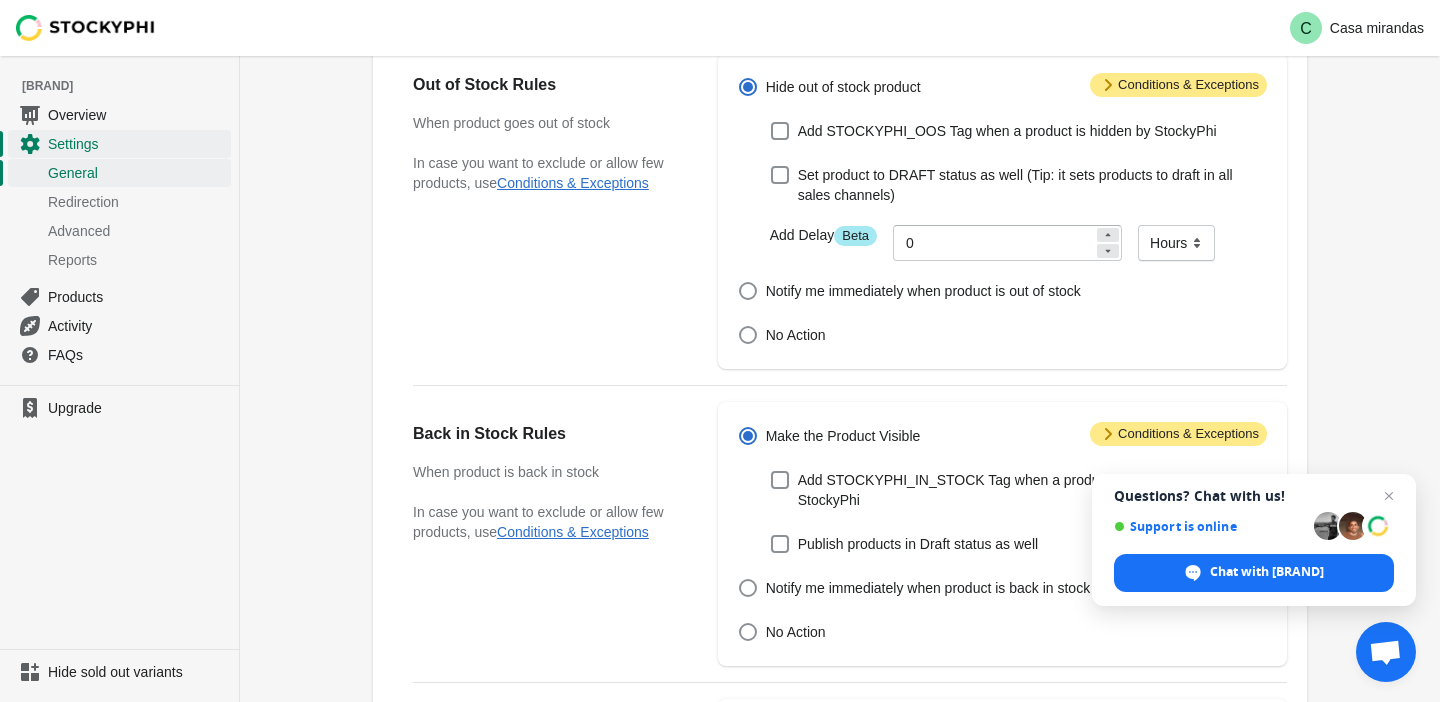scroll, scrollTop: 0, scrollLeft: 0, axis: both 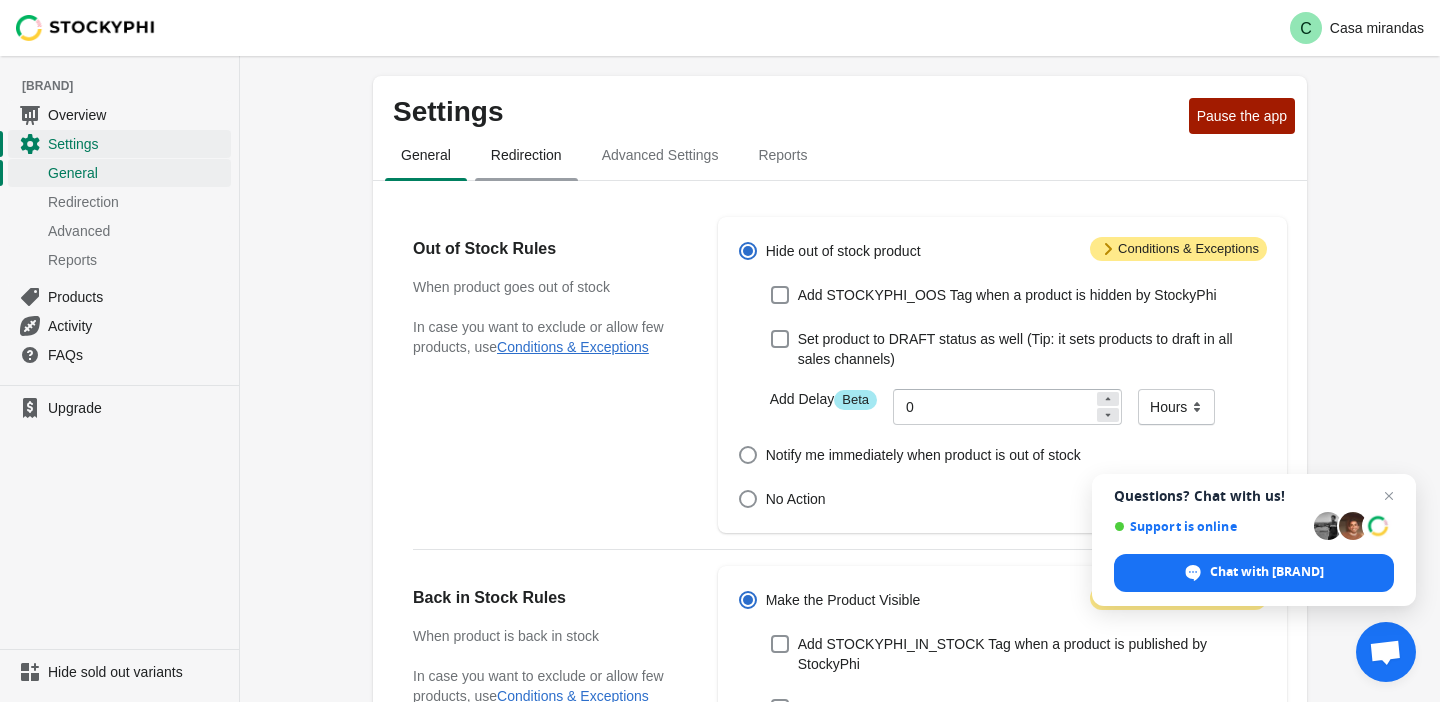 click on "Redirection" at bounding box center (526, 155) 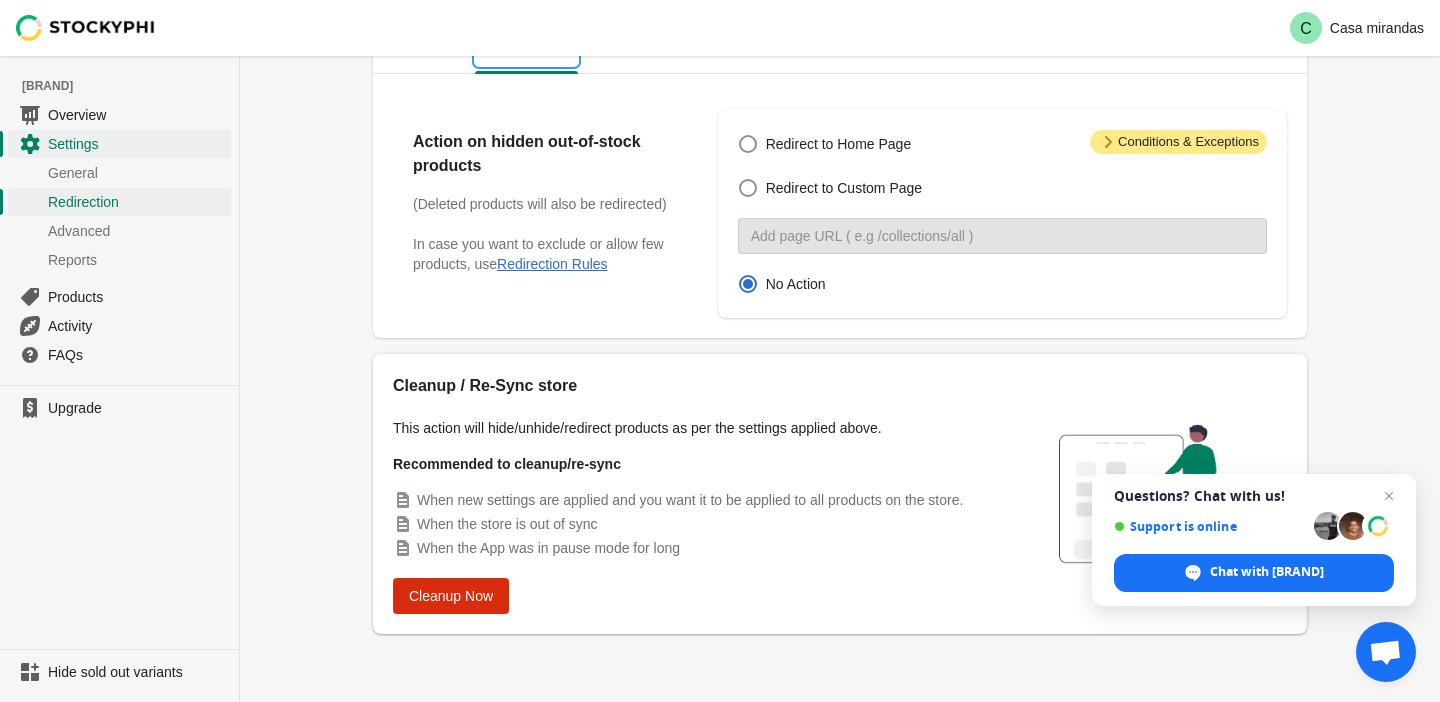 scroll, scrollTop: 0, scrollLeft: 0, axis: both 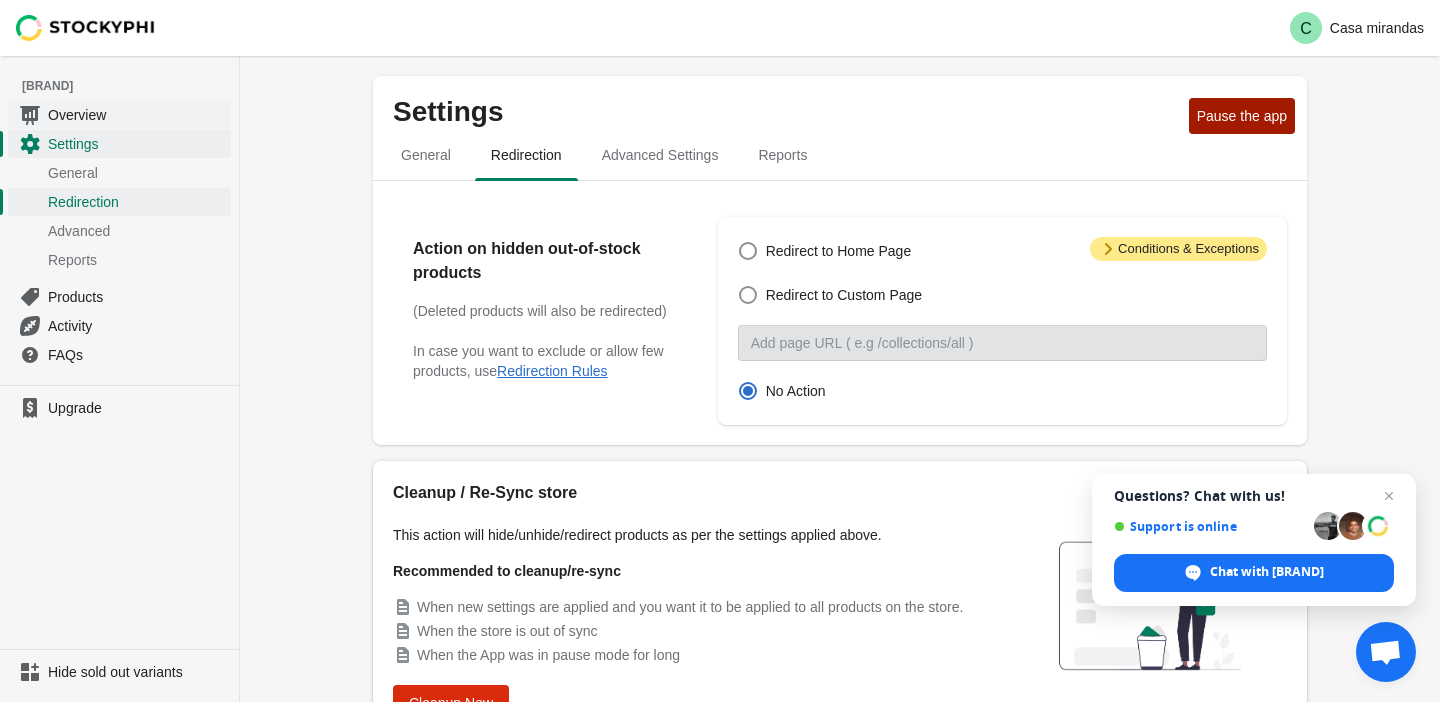 click on "Overview" at bounding box center [119, 114] 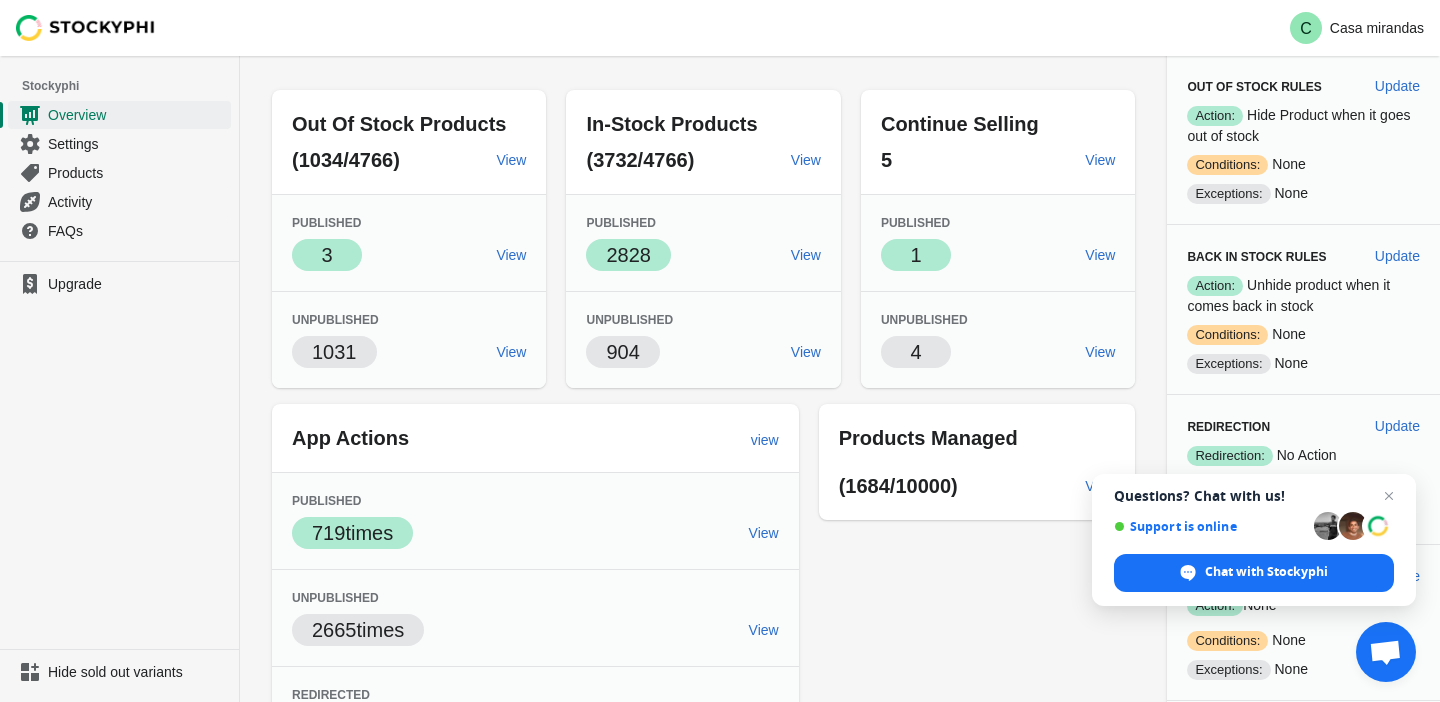 scroll, scrollTop: 84, scrollLeft: 0, axis: vertical 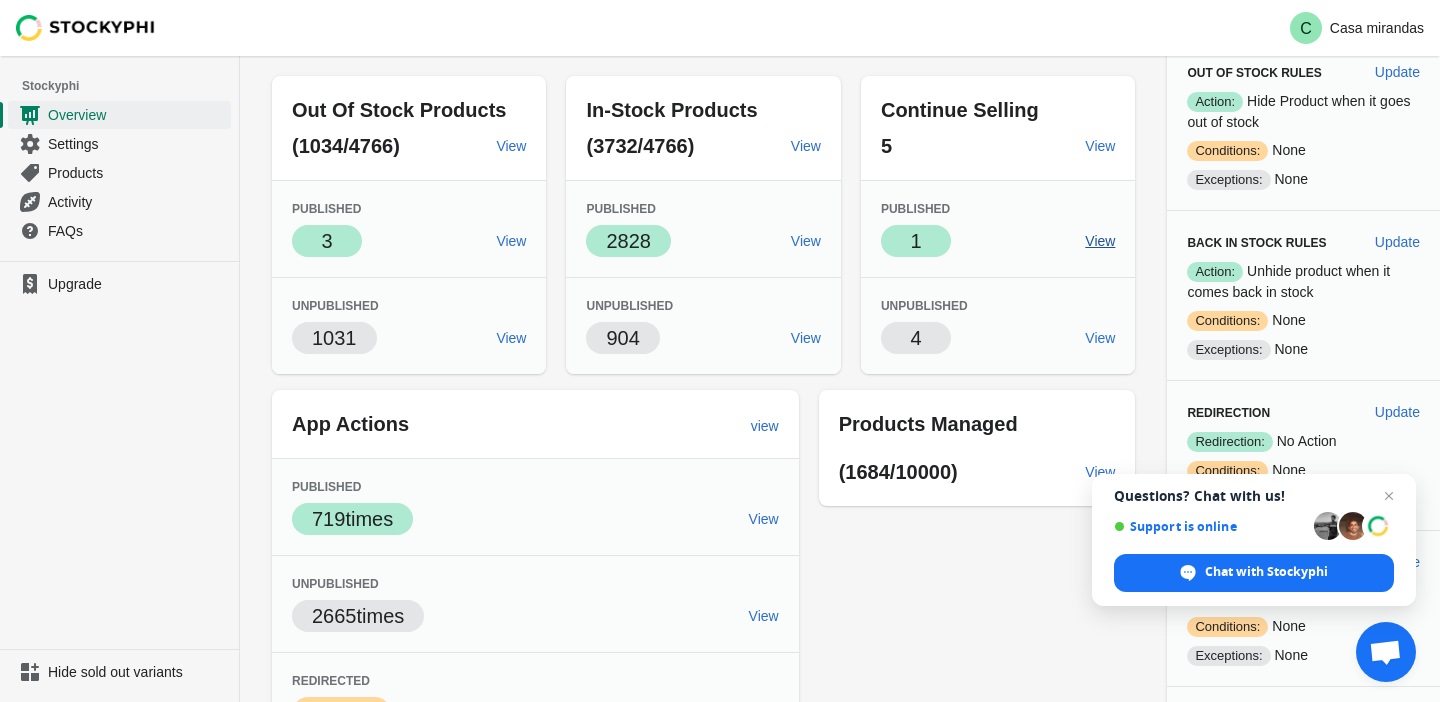 click on "View" at bounding box center (1100, 241) 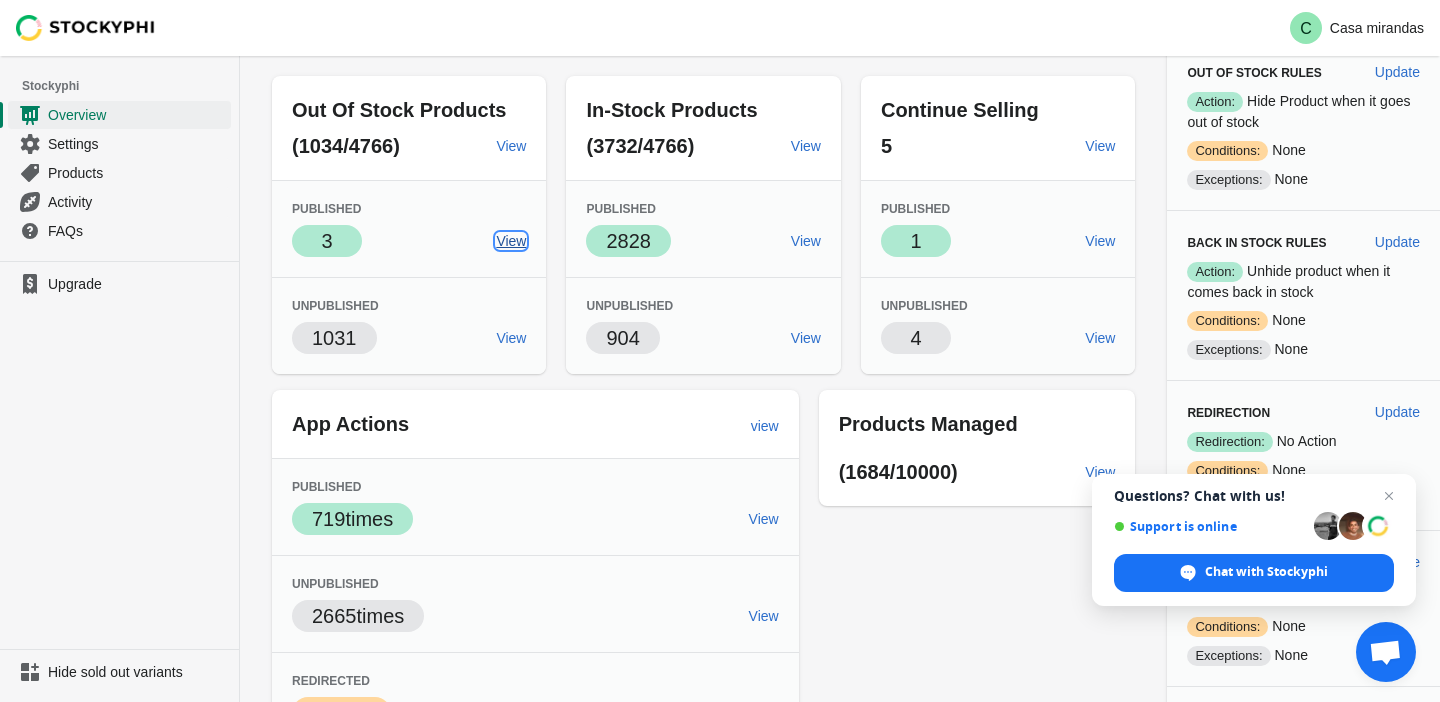 click on "View" at bounding box center [511, 241] 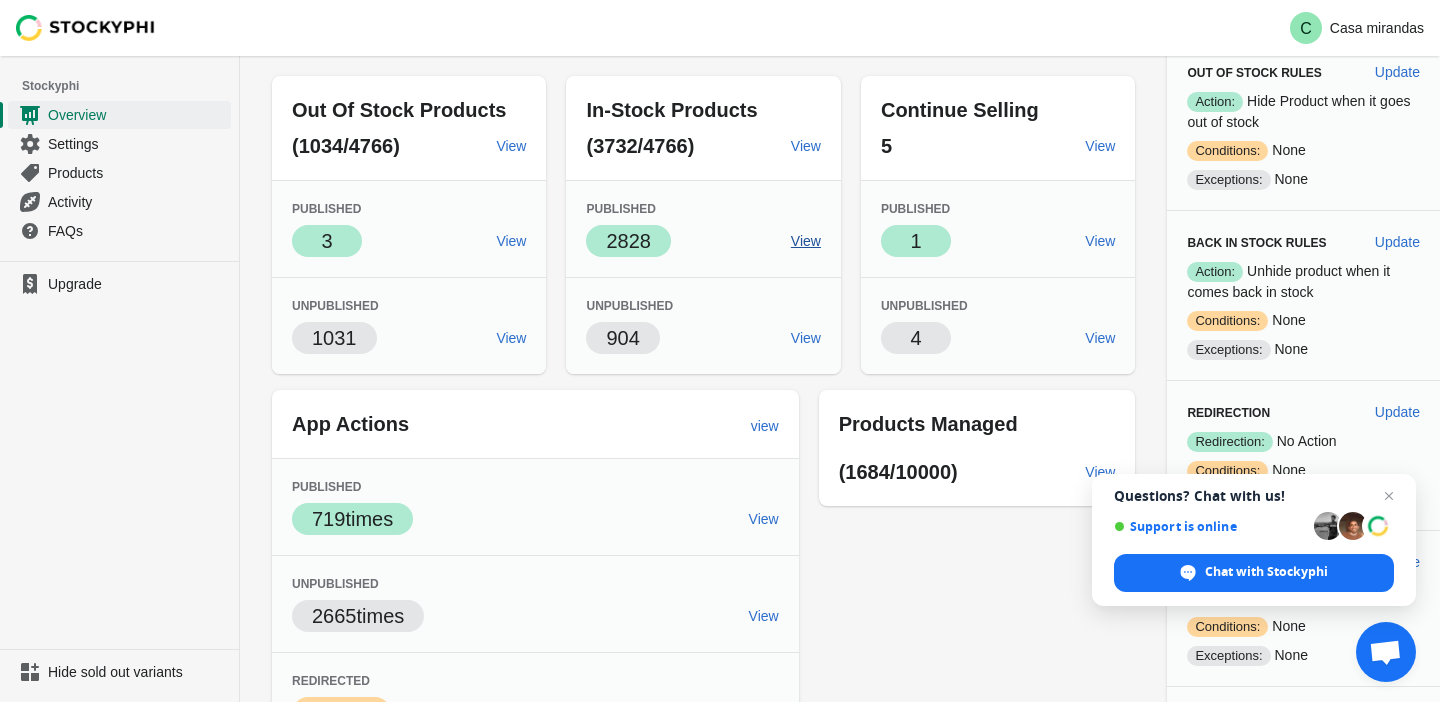 click on "View" at bounding box center (806, 241) 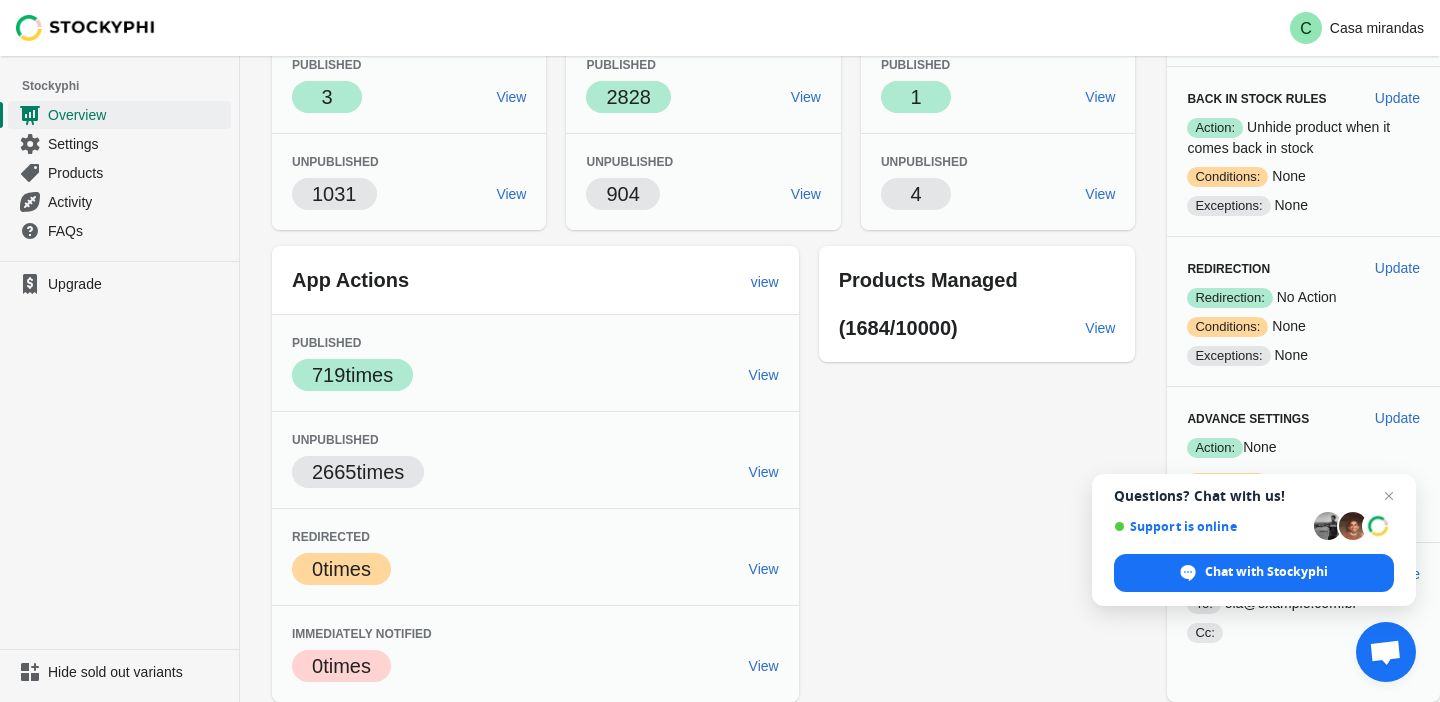 scroll, scrollTop: 0, scrollLeft: 0, axis: both 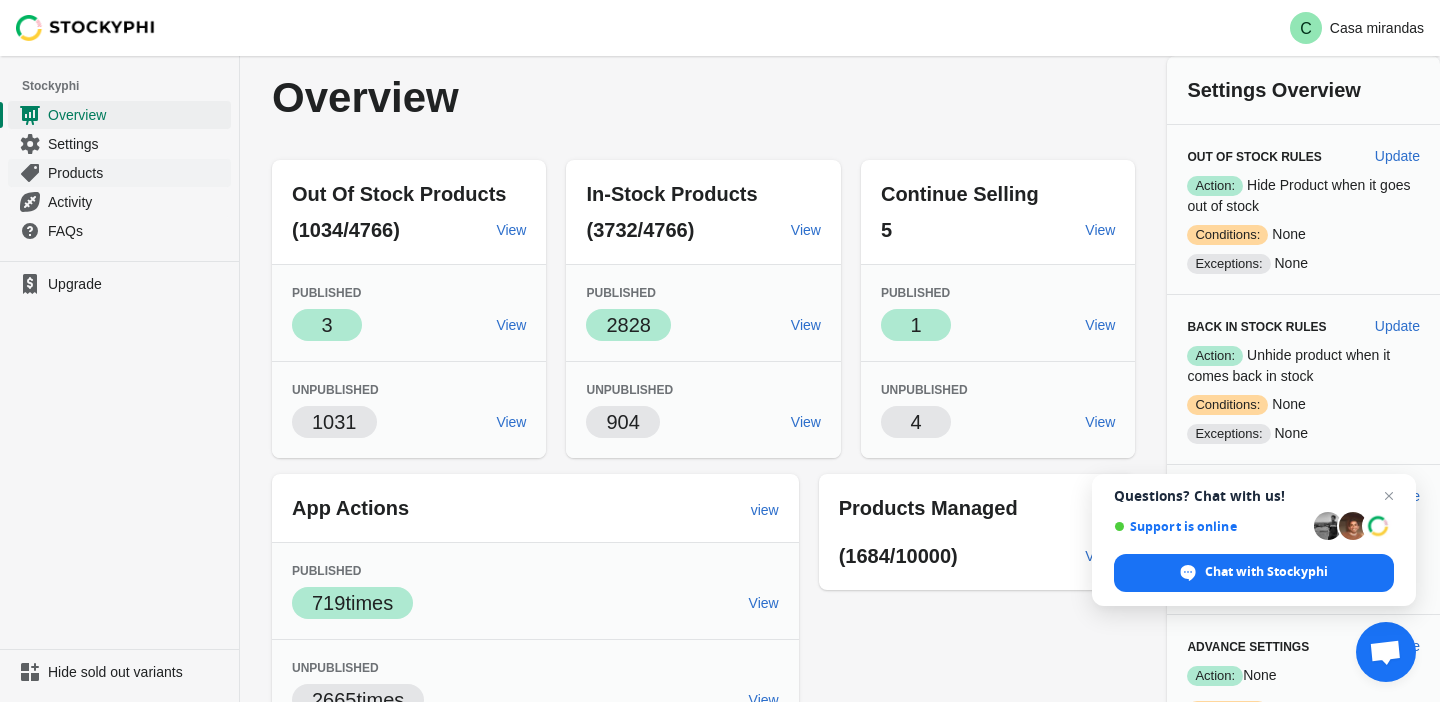 click on "Products" at bounding box center (137, 173) 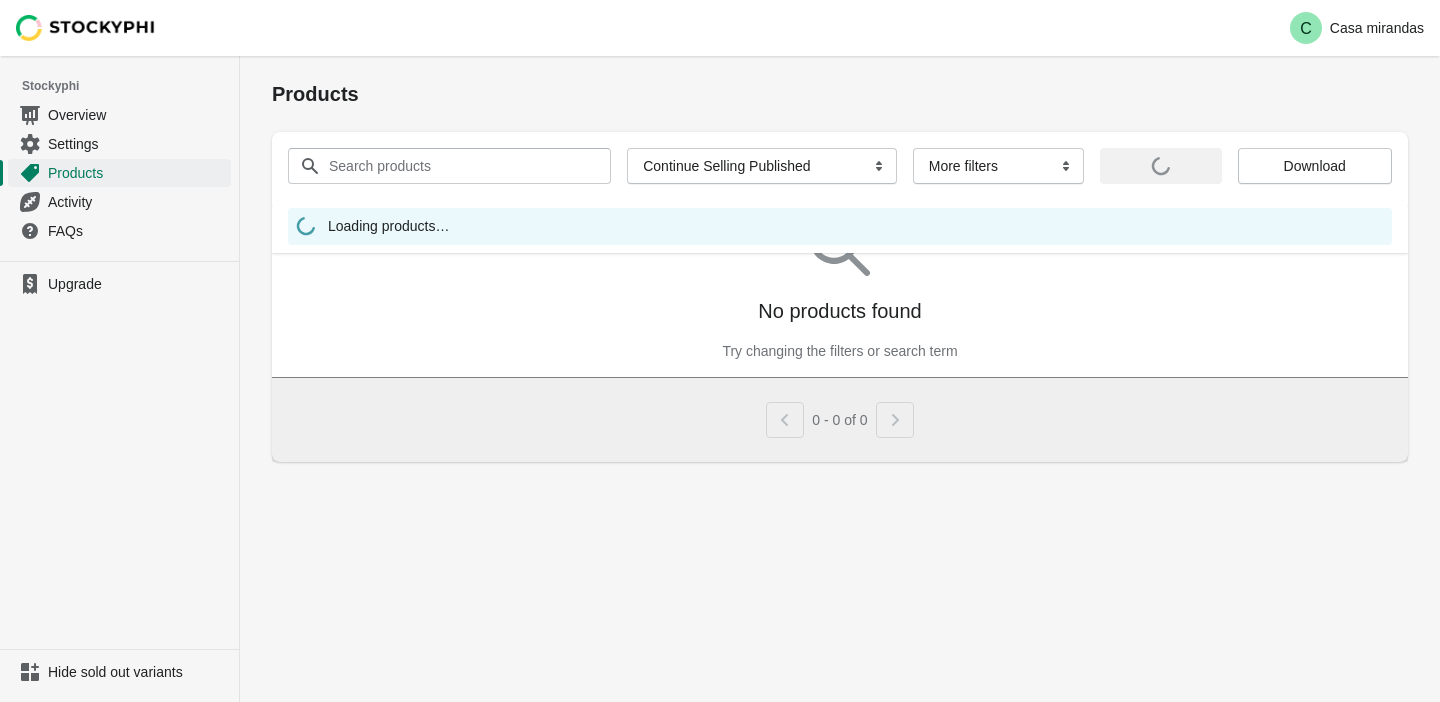 scroll, scrollTop: 0, scrollLeft: 0, axis: both 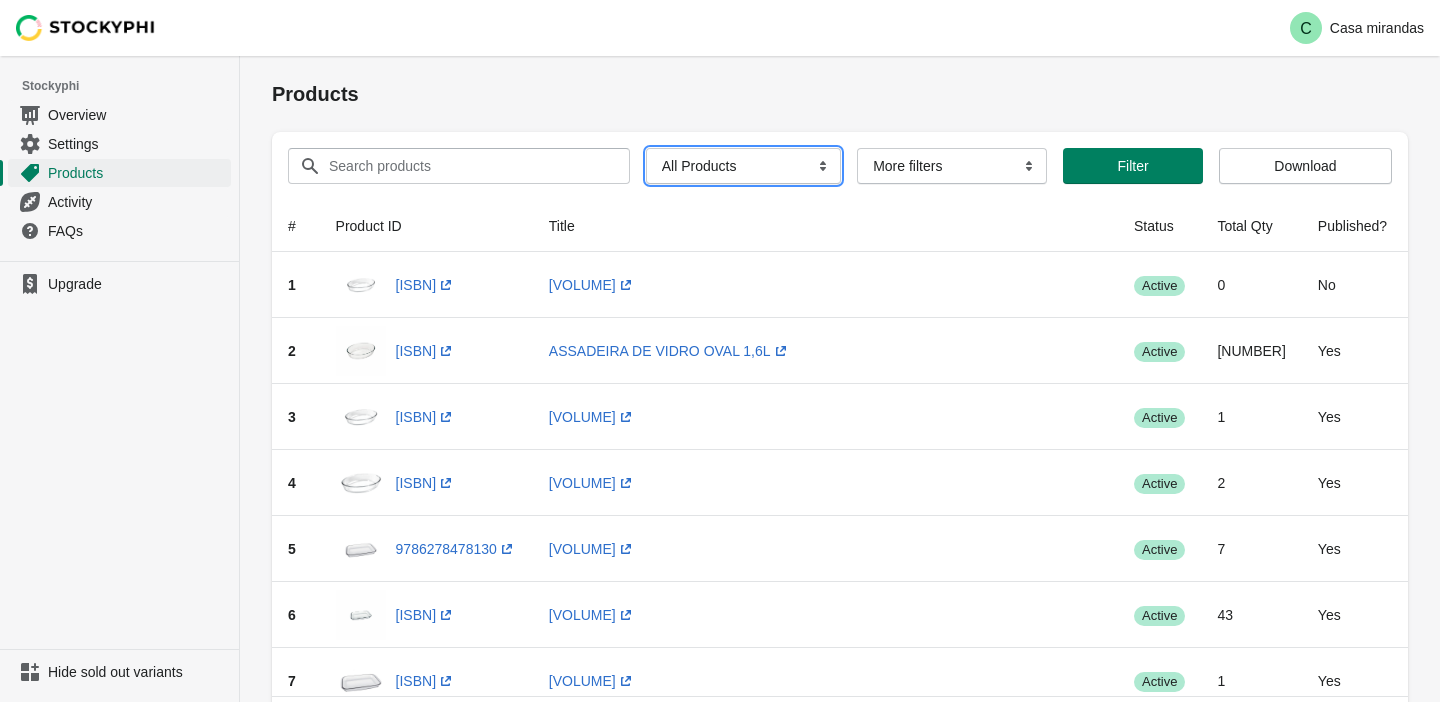 click on "All Products InStock InStock Published InStock Un-Published OOS OOS Published OOS Un-Published InStock Draft Products OOS Draft Products Has No Image Has No Image and Published InStock and Has No Image Has No Description InStock and Has No Description Has No Description and Published Continue Selling Continue Selling Published Continue Selling Un-Published Managed by StockyPhi" at bounding box center [743, 166] 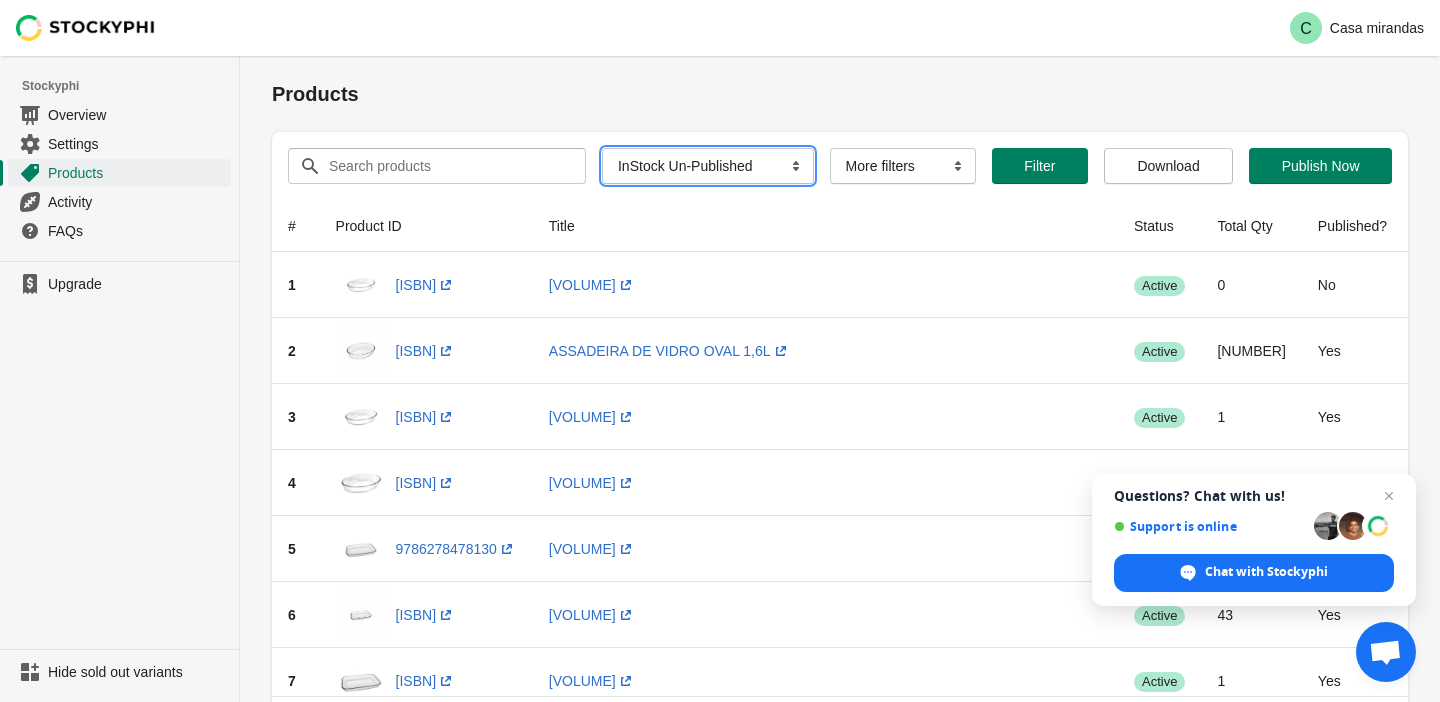 click on "All Products InStock InStock Published InStock Un-Published OOS OOS Published OOS Un-Published InStock Draft Products OOS Draft Products Has No Image Has No Image and Published InStock and Has No Image Has No Description InStock and Has No Description Has No Description and Published Continue Selling Continue Selling Published Continue Selling Un-Published Managed by StockyPhi" at bounding box center (708, 166) 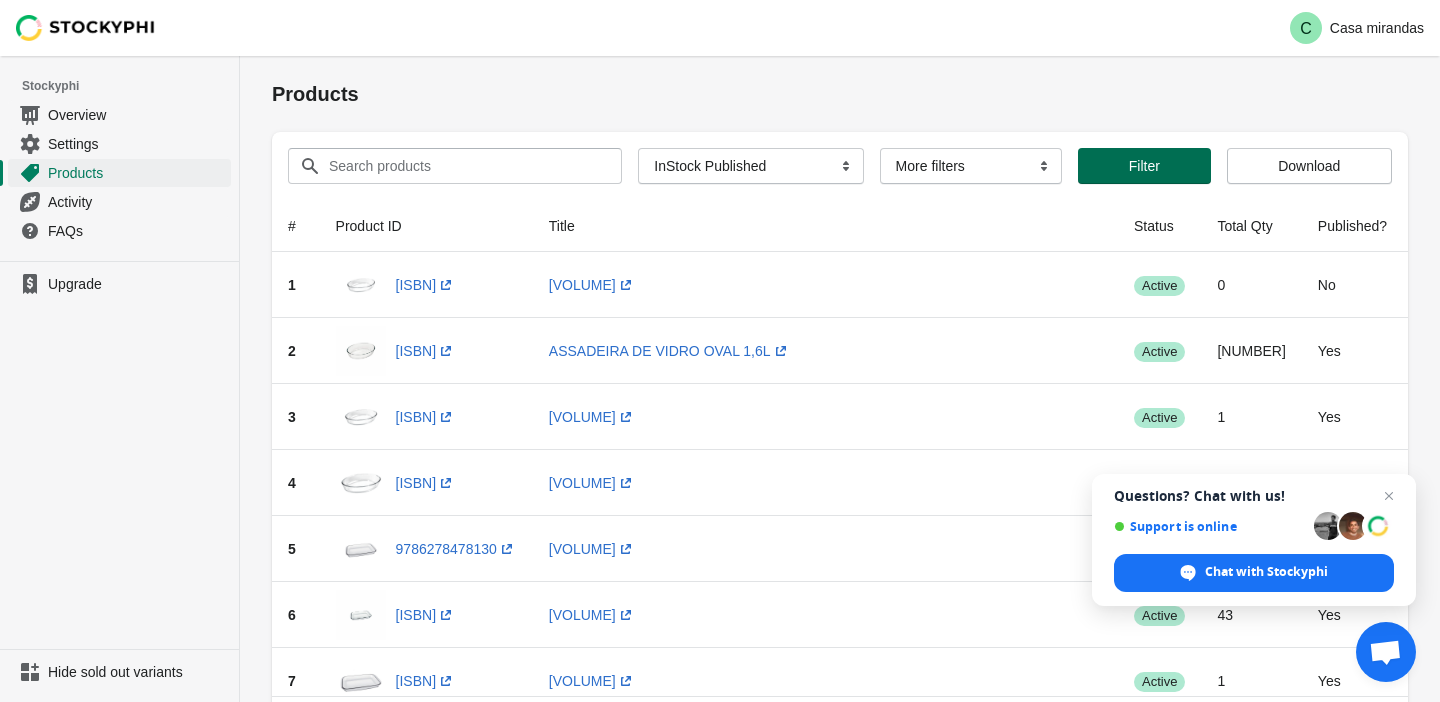 click on "Filter" at bounding box center [1144, 166] 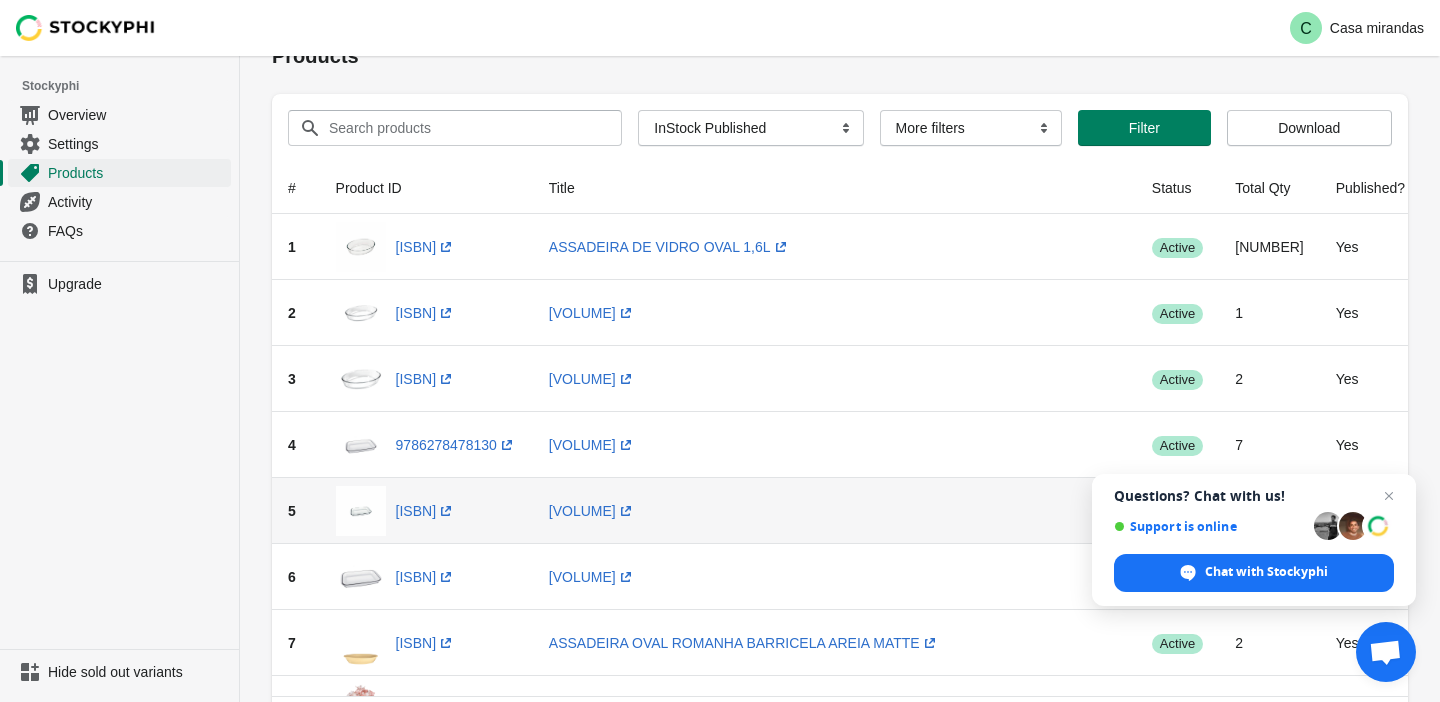 scroll, scrollTop: 40, scrollLeft: 0, axis: vertical 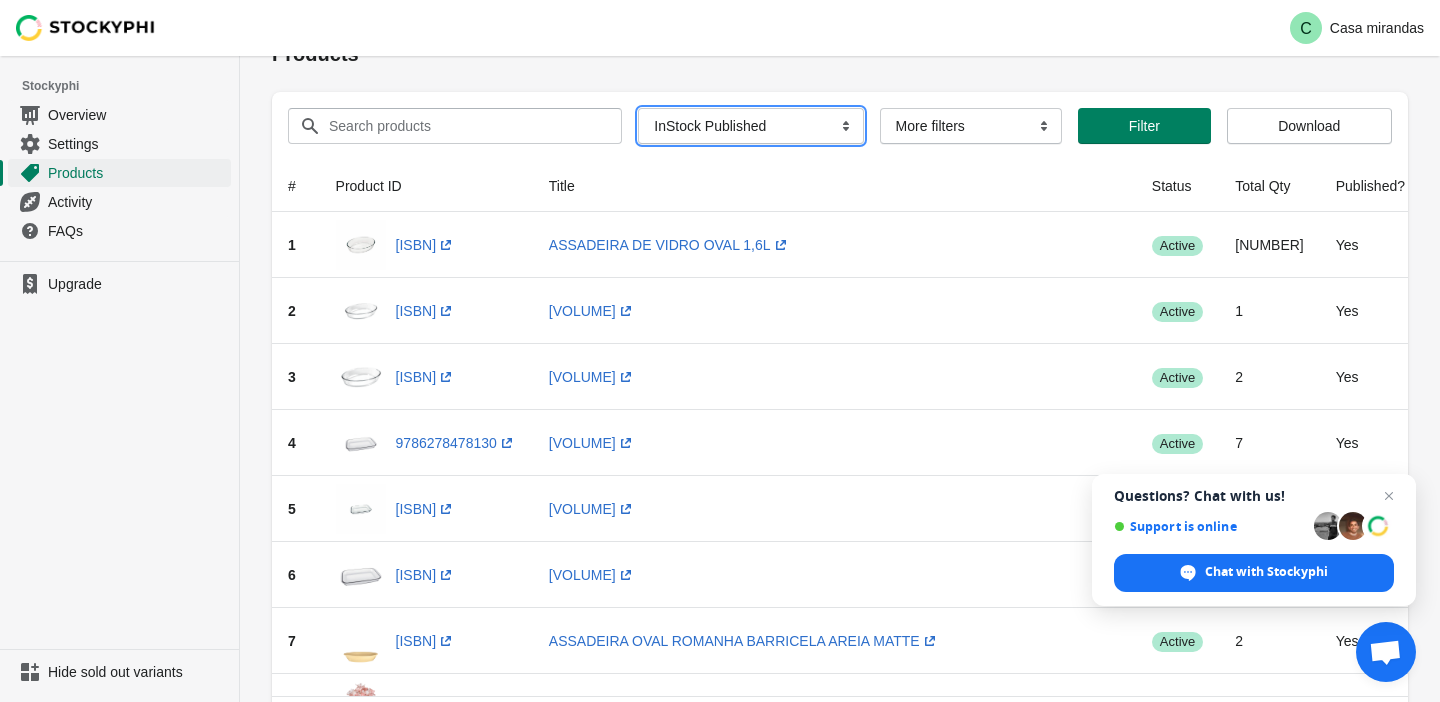 click on "All Products InStock InStock Published InStock Un-Published OOS OOS Published OOS Un-Published InStock Draft Products OOS Draft Products Has No Image Has No Image and Published InStock and Has No Image Has No Description InStock and Has No Description Has No Description and Published Continue Selling Continue Selling Published Continue Selling Un-Published Managed by StockyPhi" at bounding box center (750, 126) 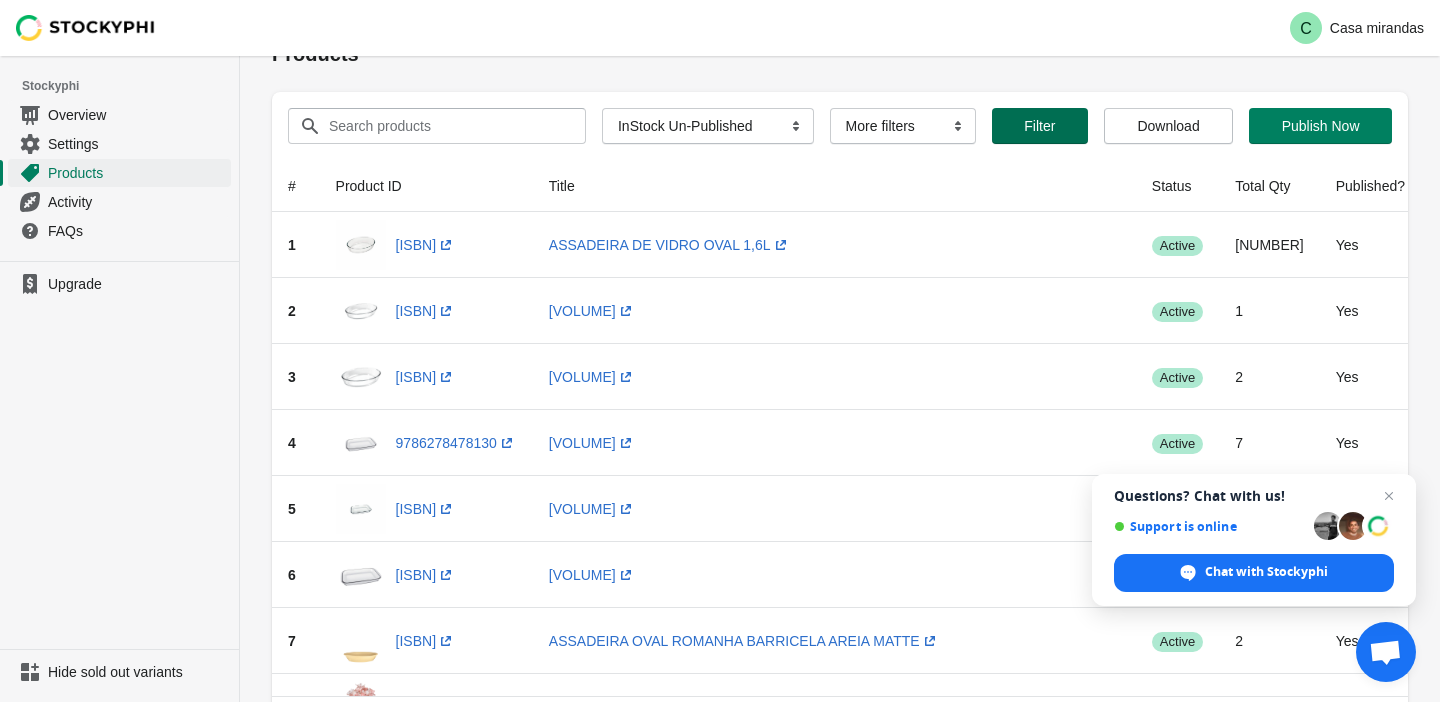 click on "Filter" at bounding box center [1040, 126] 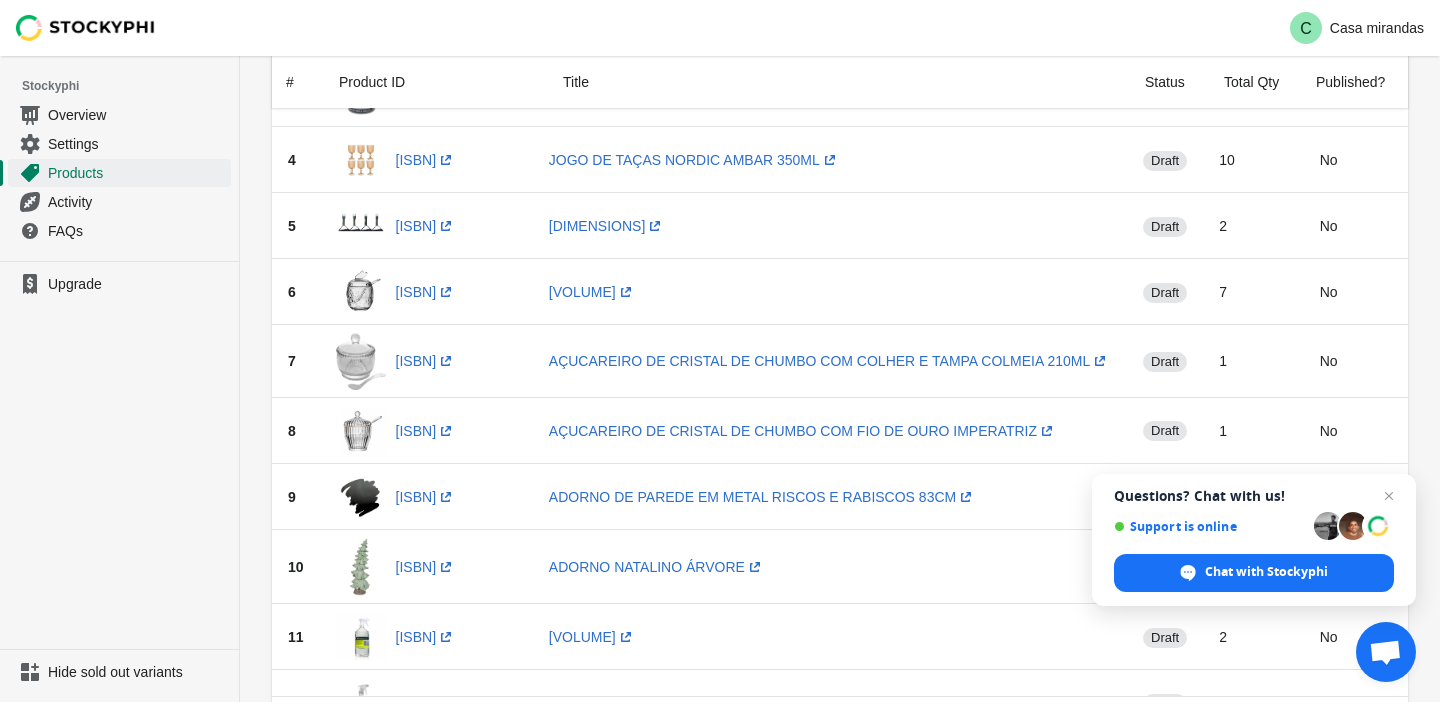 scroll, scrollTop: 0, scrollLeft: 0, axis: both 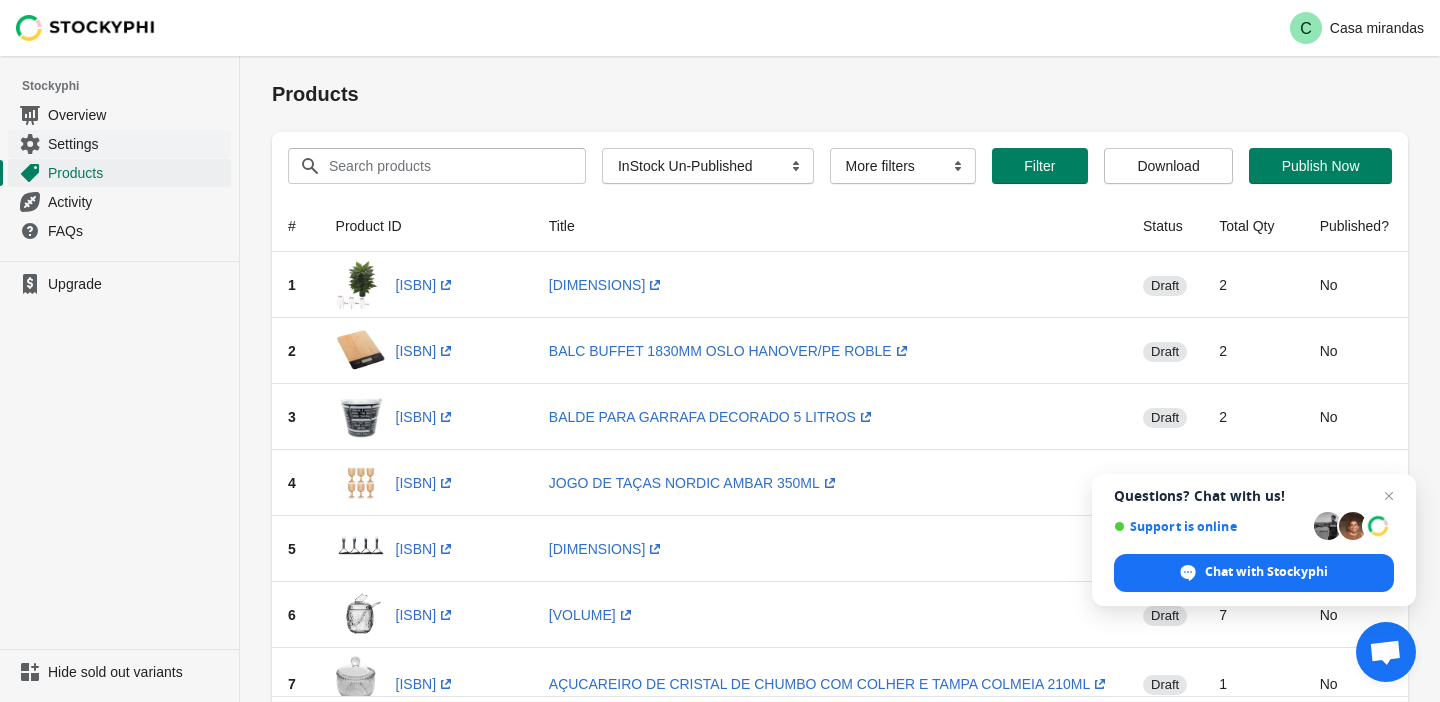 click on "Settings" at bounding box center [137, 144] 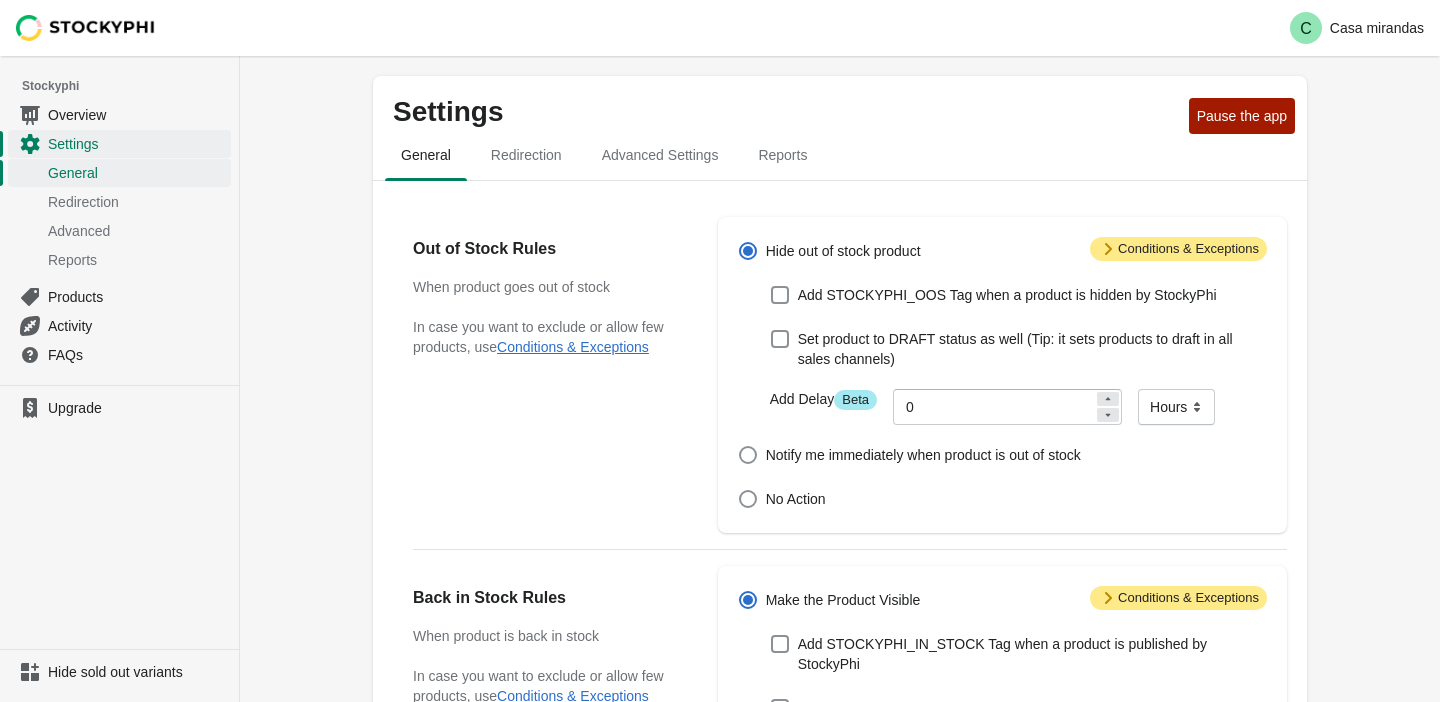 scroll, scrollTop: 0, scrollLeft: 0, axis: both 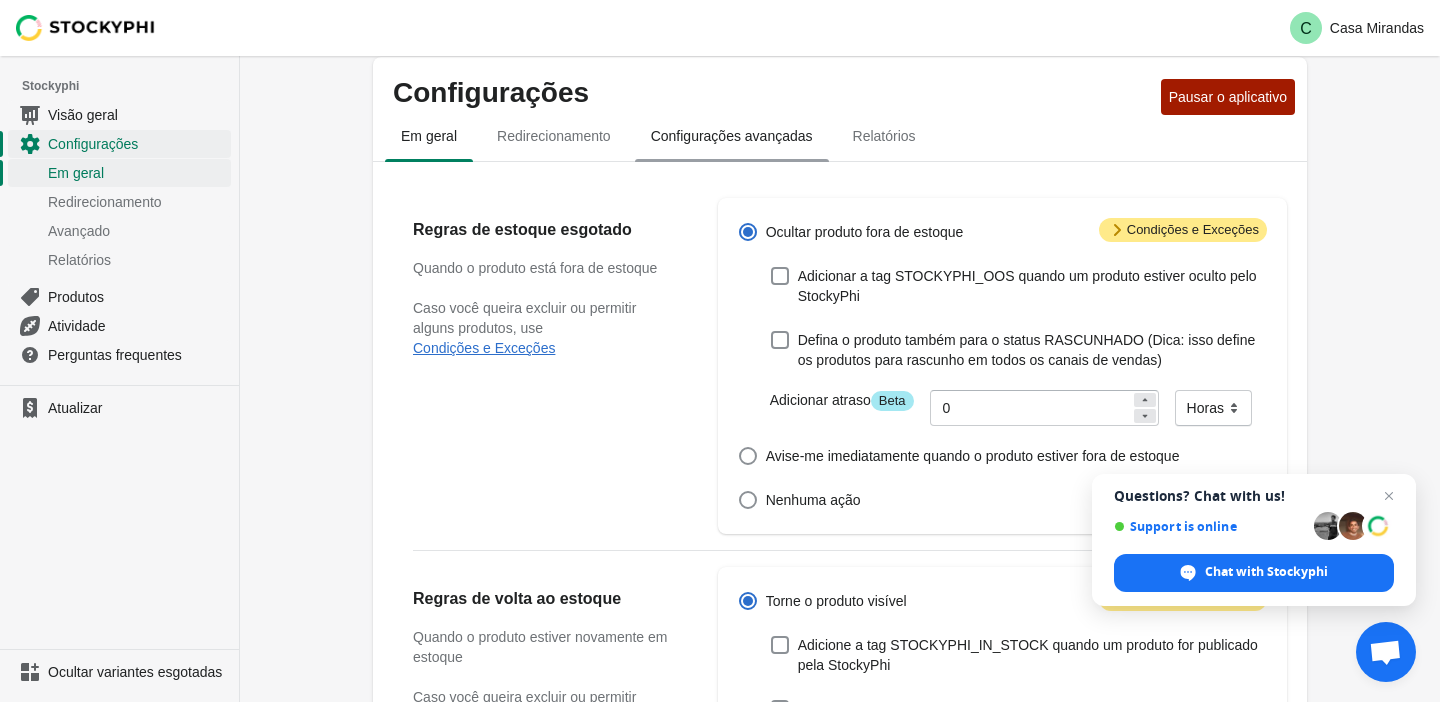 click on "Configurações avançadas" at bounding box center (732, 136) 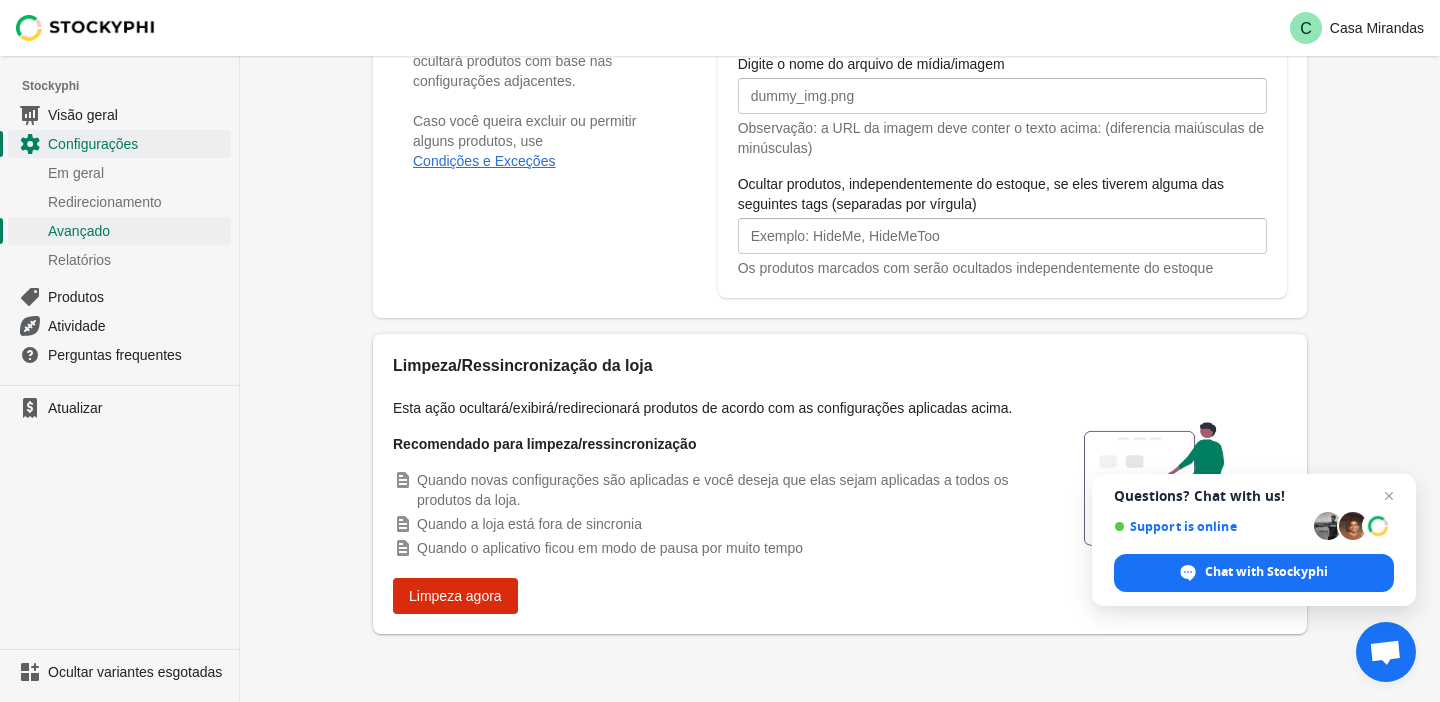 scroll, scrollTop: 0, scrollLeft: 0, axis: both 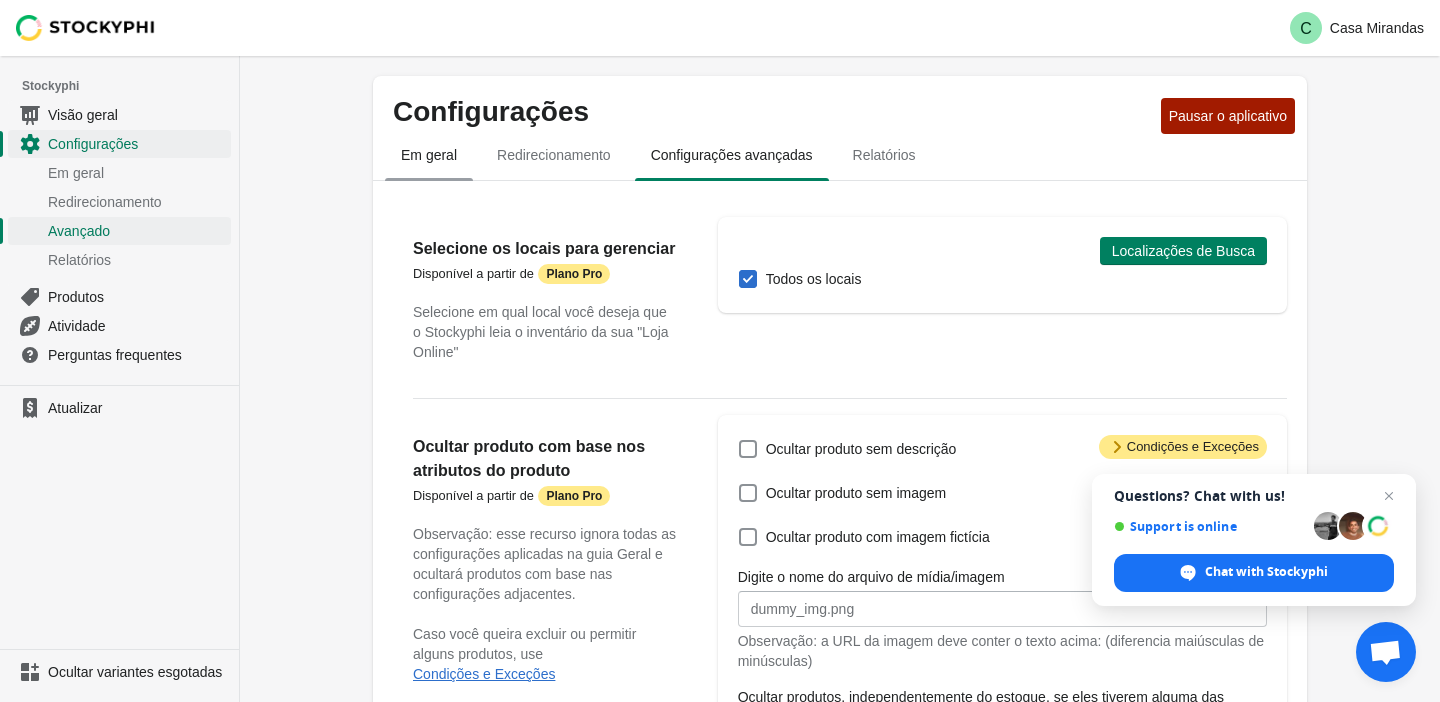 click on "Em geral" at bounding box center (429, 155) 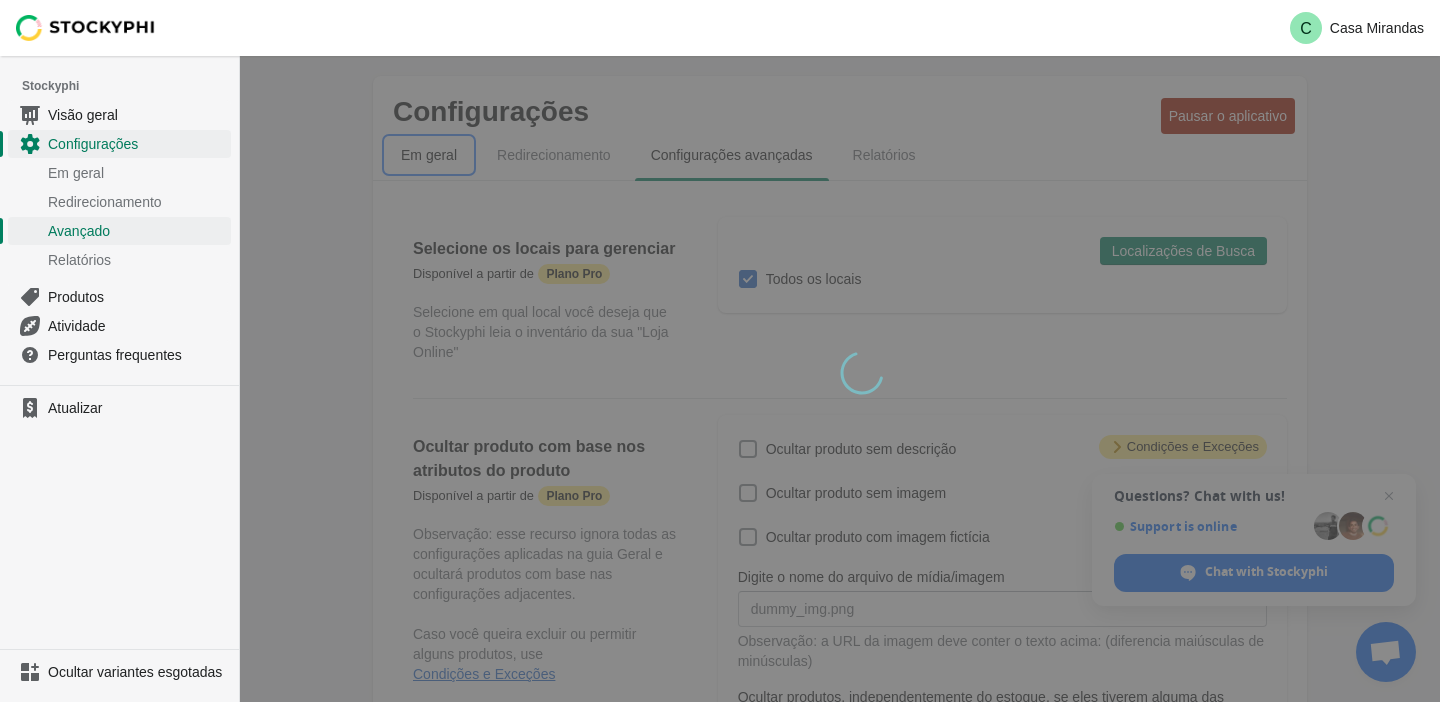 select on "hours" 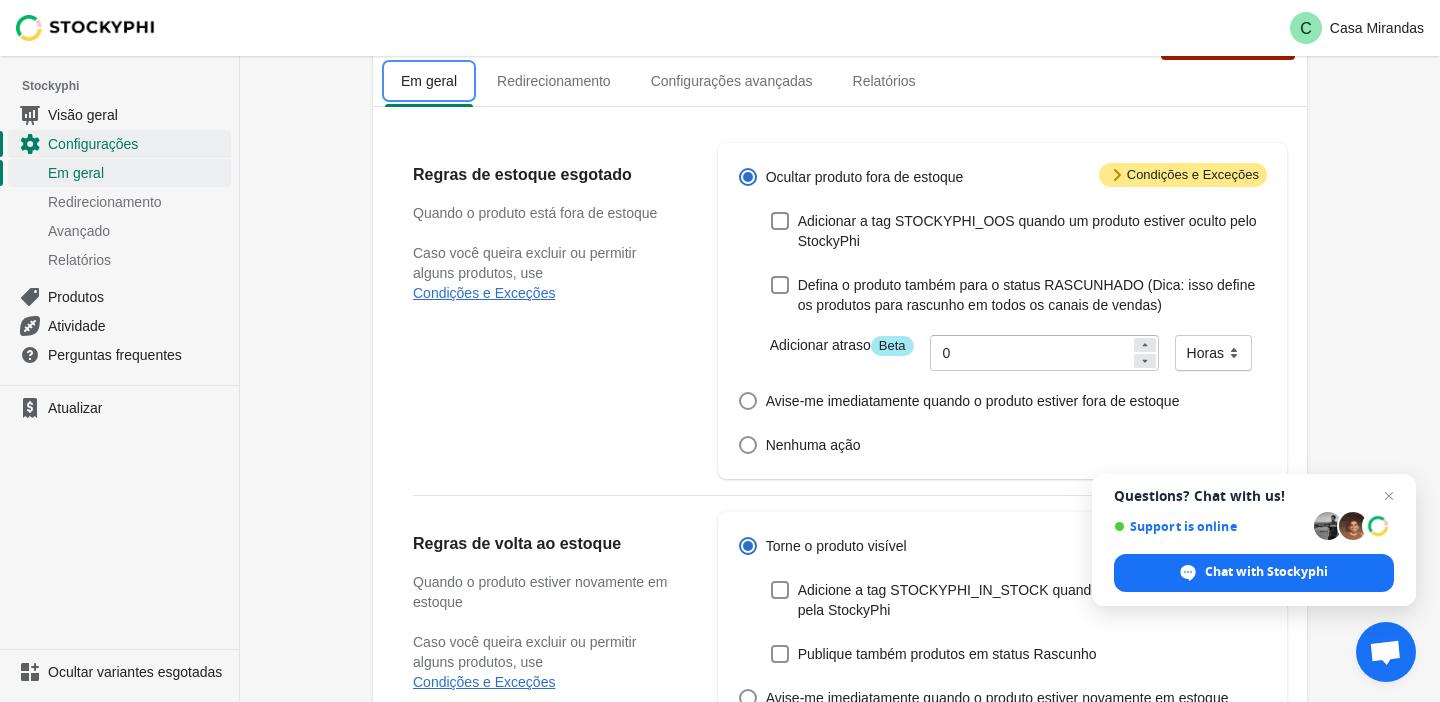 scroll, scrollTop: 0, scrollLeft: 0, axis: both 